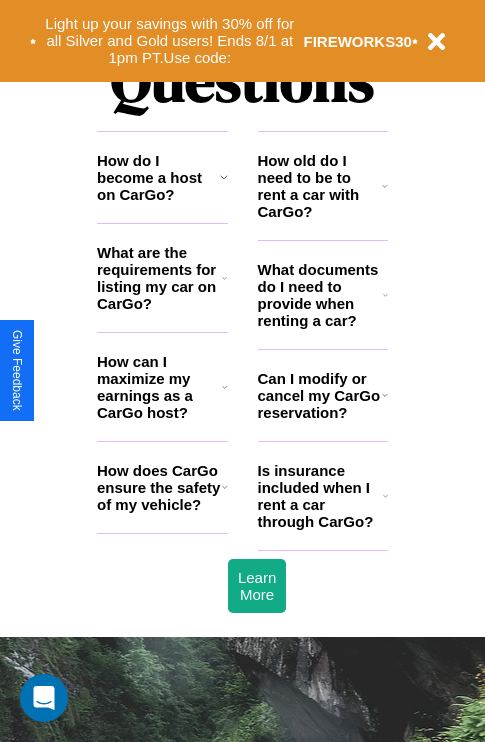 scroll, scrollTop: 2423, scrollLeft: 0, axis: vertical 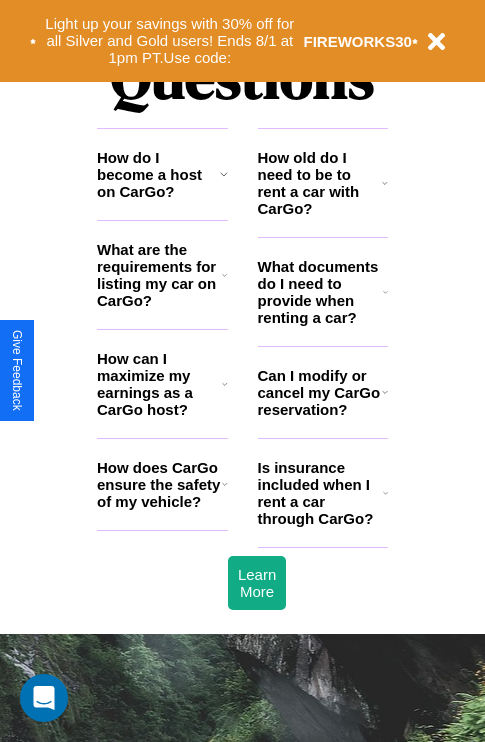 click on "Can I modify or cancel my CarGo reservation?" at bounding box center [320, 392] 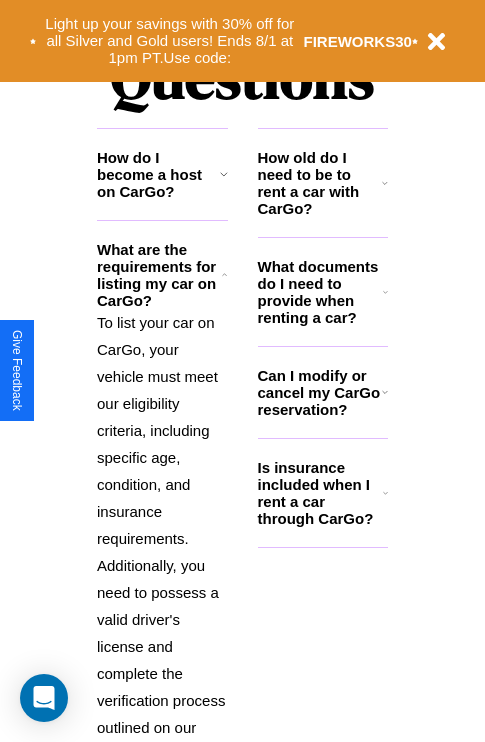 click 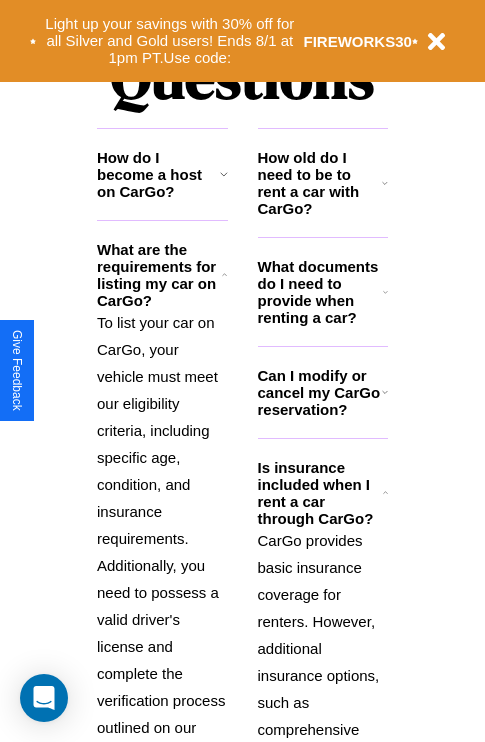 scroll, scrollTop: 2611, scrollLeft: 0, axis: vertical 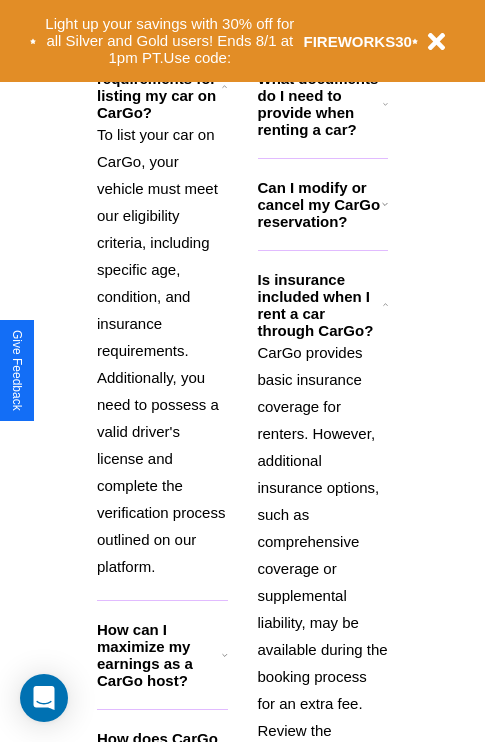 click on "How can I maximize my earnings as a CarGo host?" at bounding box center (159, 655) 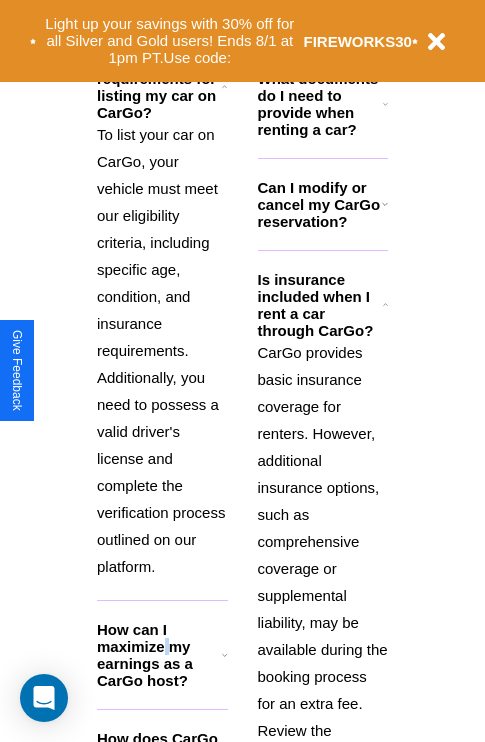 click on "How can I maximize my earnings as a CarGo host?" at bounding box center [159, 655] 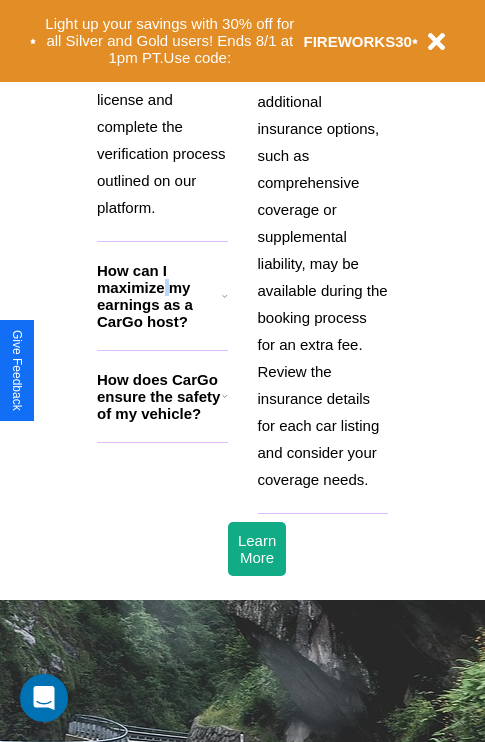 scroll, scrollTop: 2509, scrollLeft: 0, axis: vertical 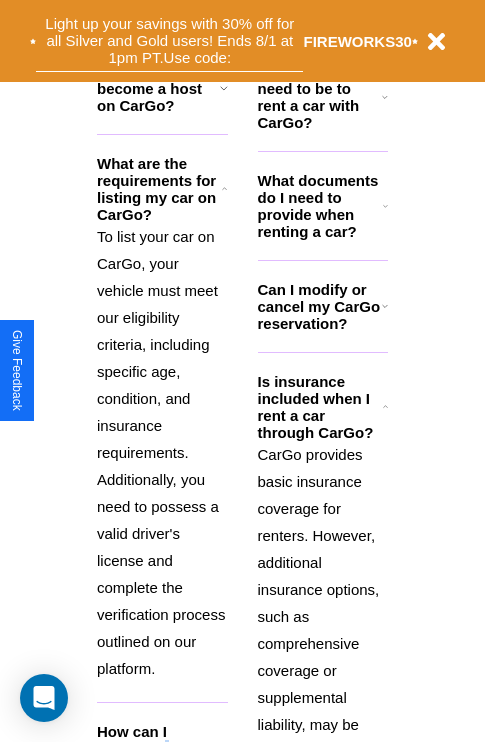 click on "Light up your savings with 30% off for all Silver and Gold users! Ends 8/1 at 1pm PT.  Use code:" at bounding box center (169, 41) 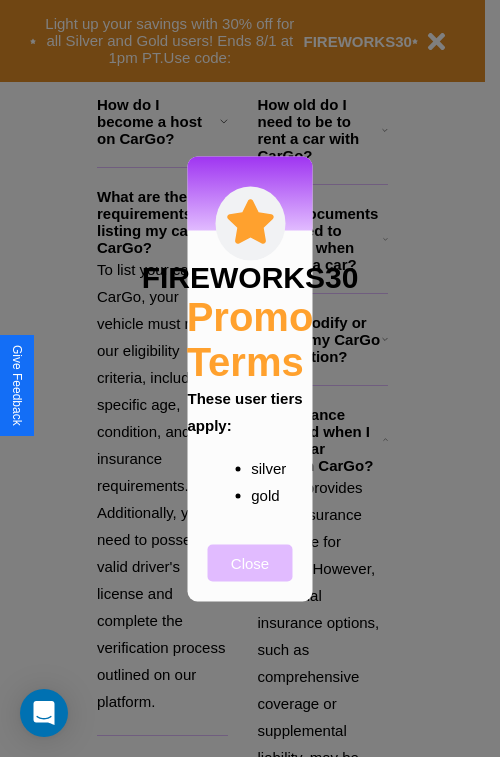 click on "Close" at bounding box center (250, 562) 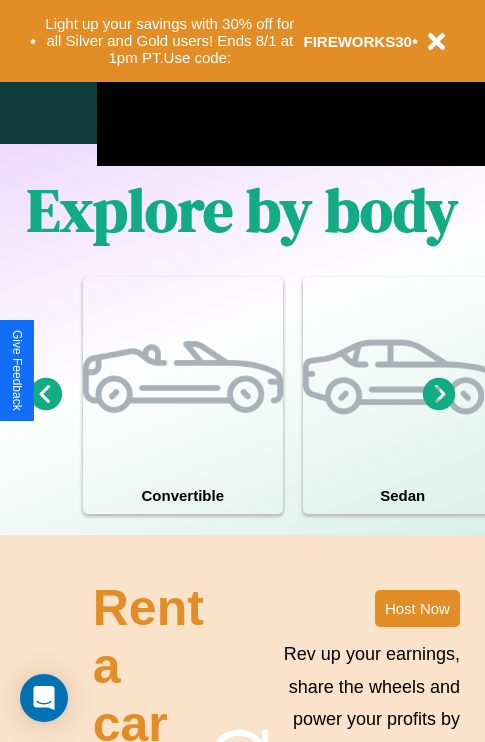 scroll, scrollTop: 1285, scrollLeft: 0, axis: vertical 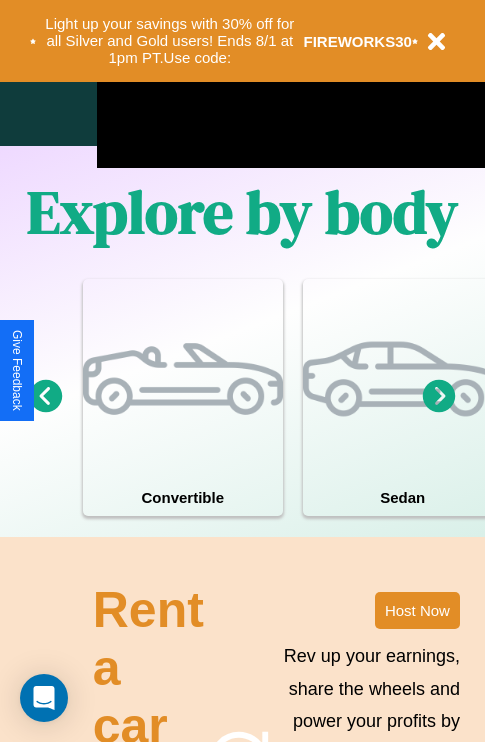 click 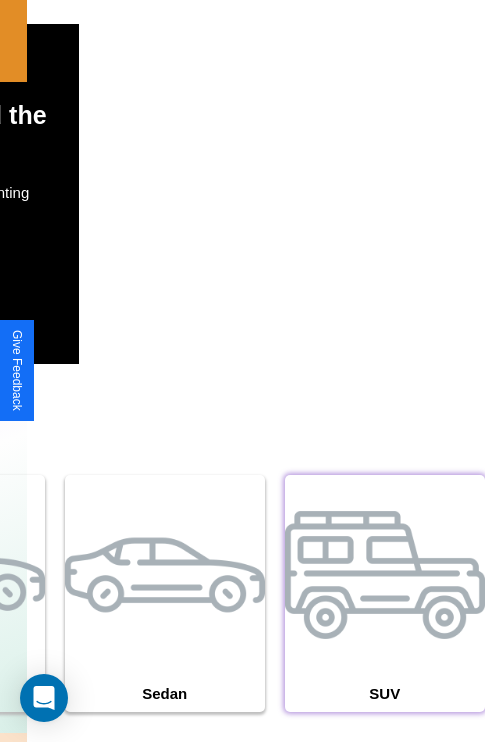 click at bounding box center [385, 575] 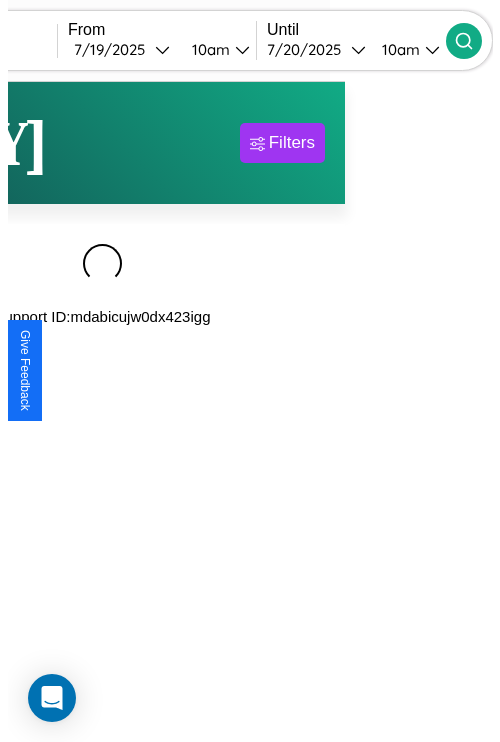 scroll, scrollTop: 0, scrollLeft: 0, axis: both 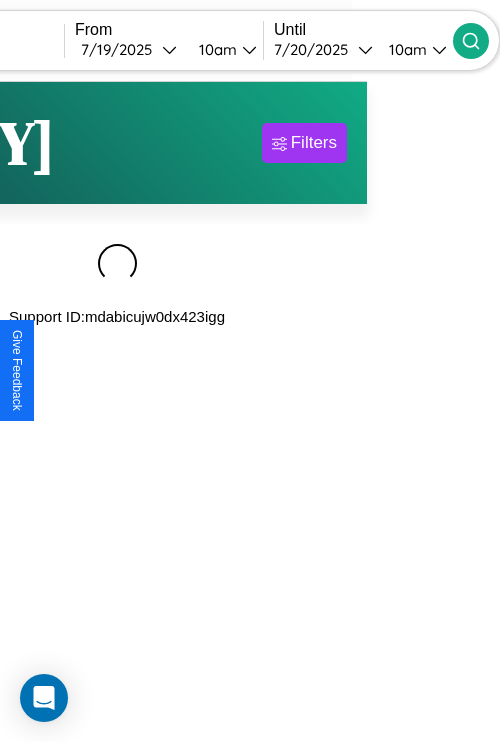 type on "******" 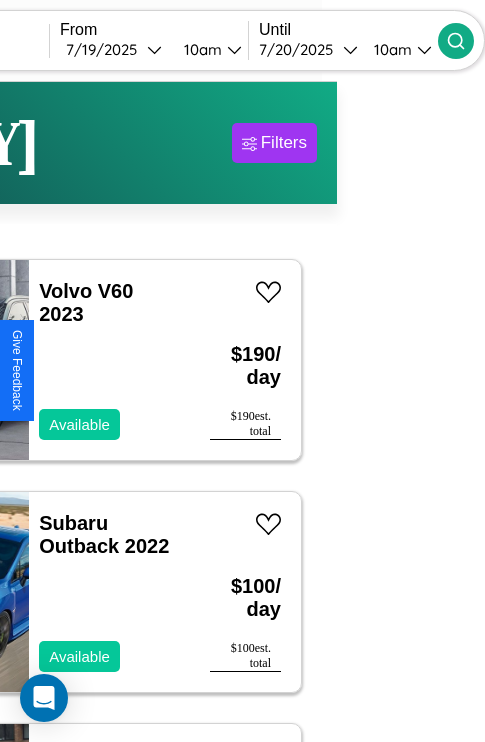 scroll, scrollTop: 84, scrollLeft: 51, axis: both 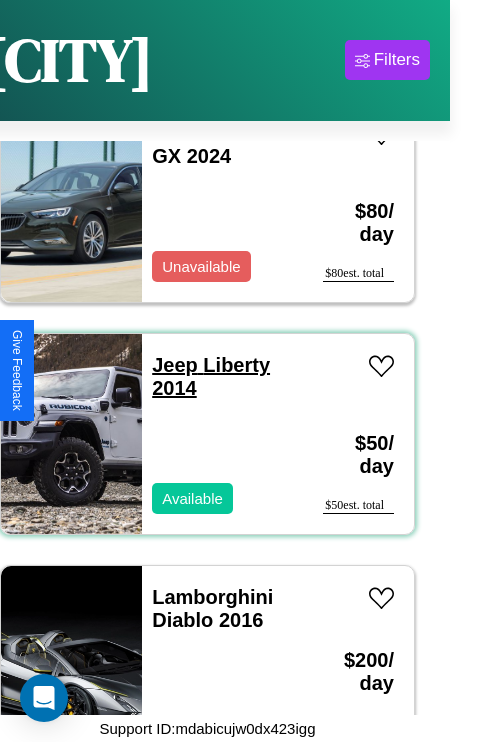 click on "Jeep   Liberty   2014" at bounding box center (211, 376) 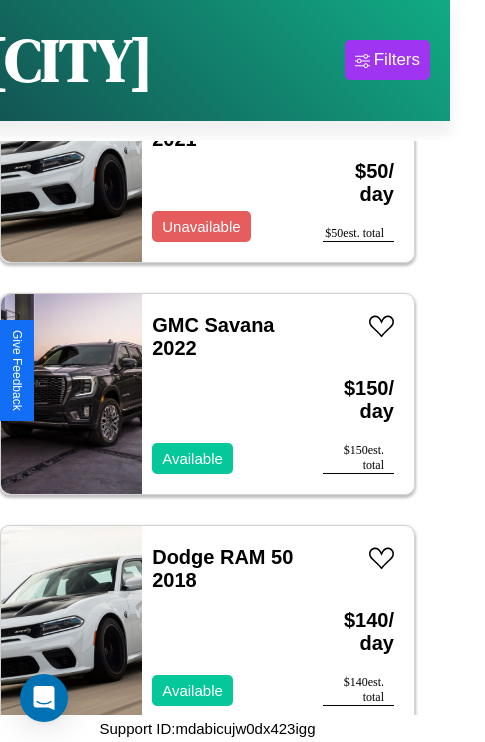 scroll, scrollTop: 13531, scrollLeft: 0, axis: vertical 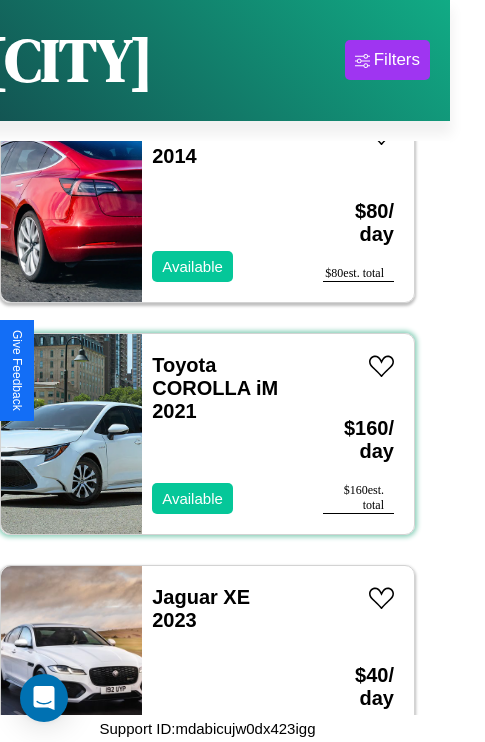 click on "Toyota   COROLLA iM   2021 Available" at bounding box center (222, 434) 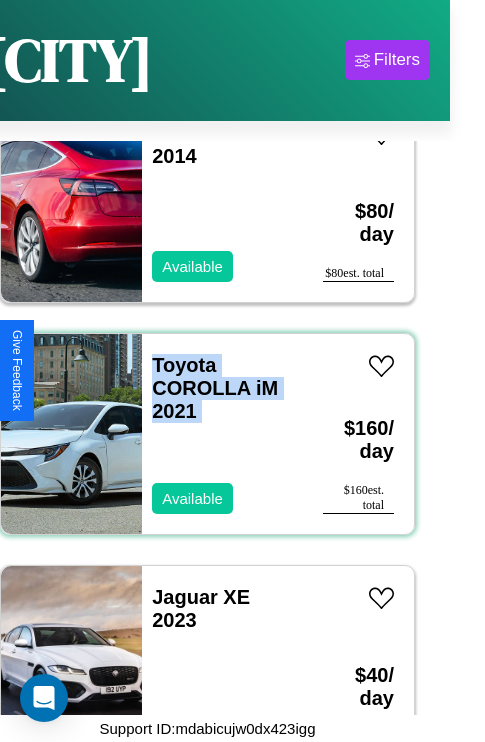 click on "Toyota   COROLLA iM   2021 Available" at bounding box center (222, 434) 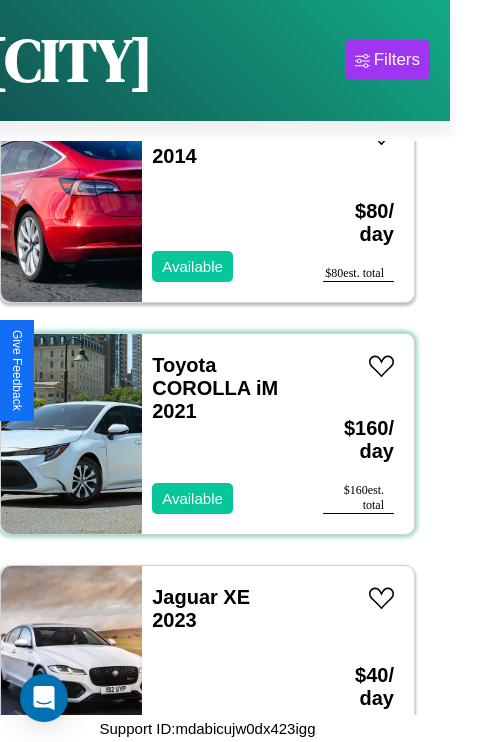 click on "Toyota   COROLLA iM   2021 Available" at bounding box center [222, 434] 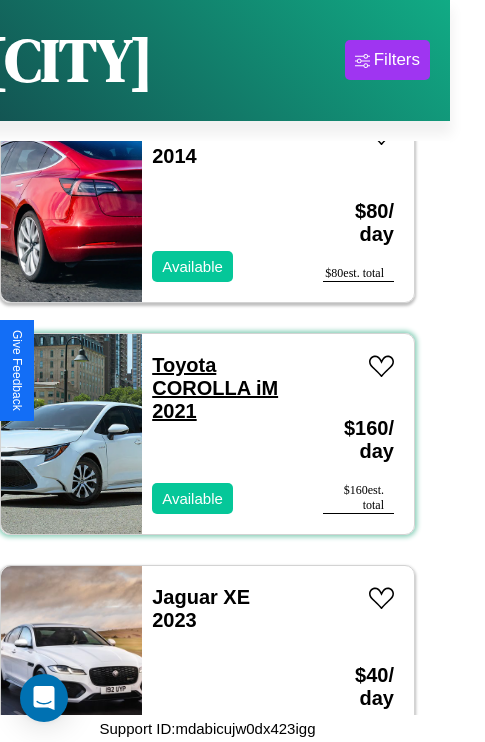 click on "Toyota   COROLLA iM   2021" at bounding box center (215, 388) 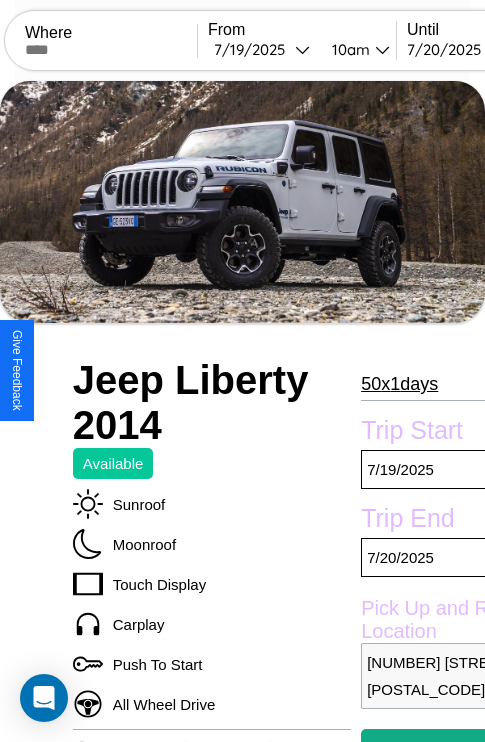 scroll, scrollTop: 866, scrollLeft: 0, axis: vertical 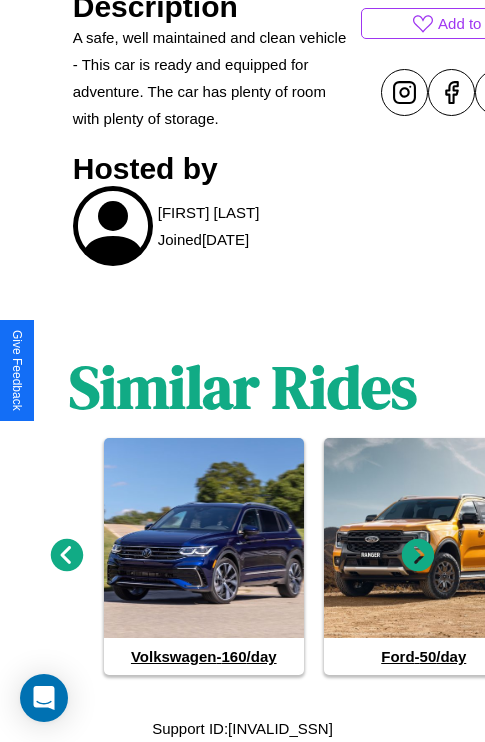 click 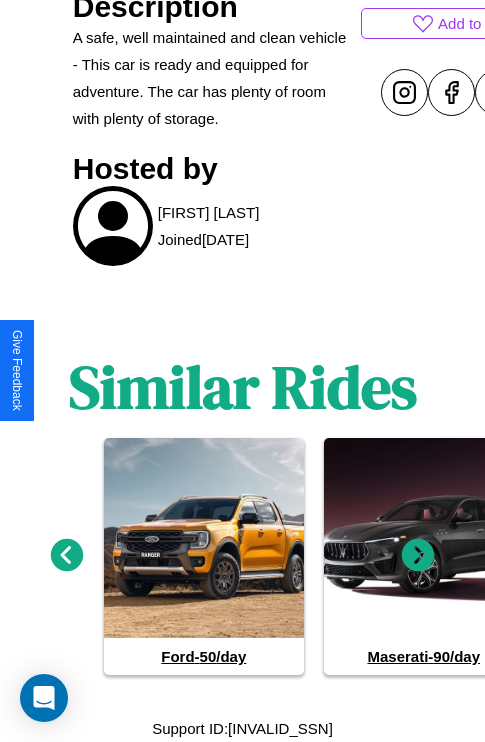 click 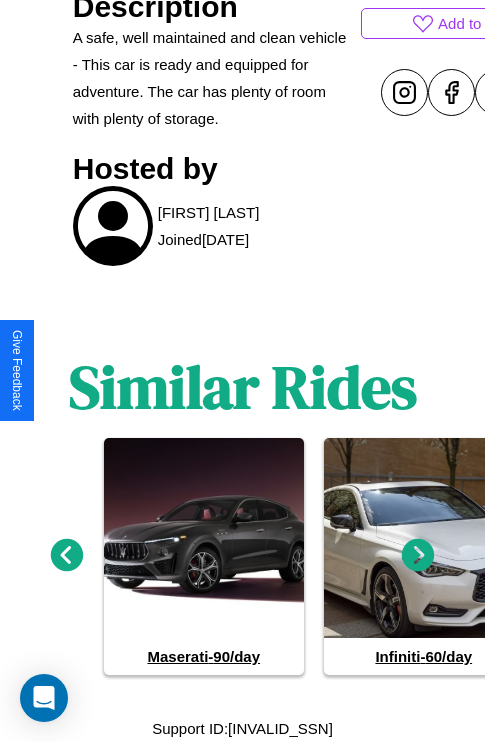 click 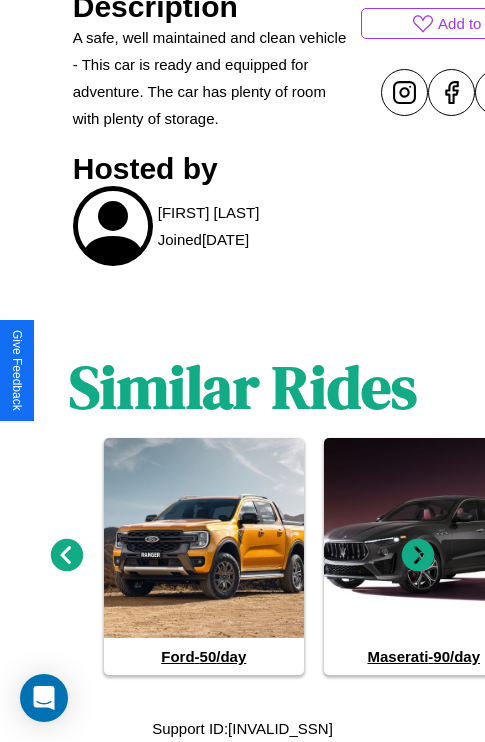 click 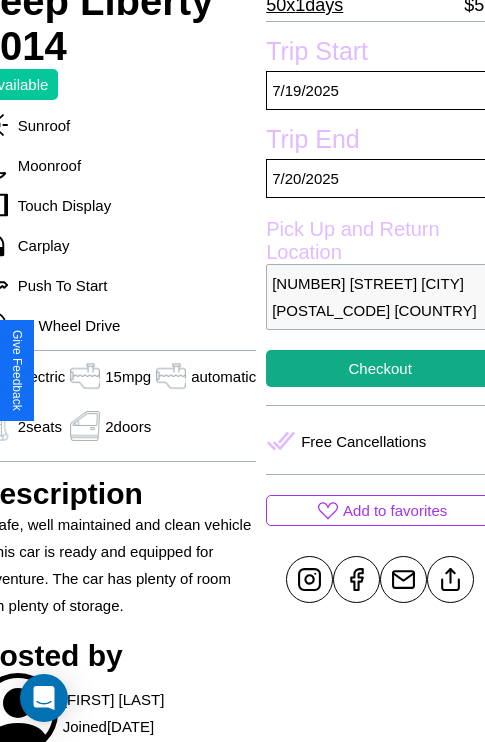 scroll, scrollTop: 377, scrollLeft: 96, axis: both 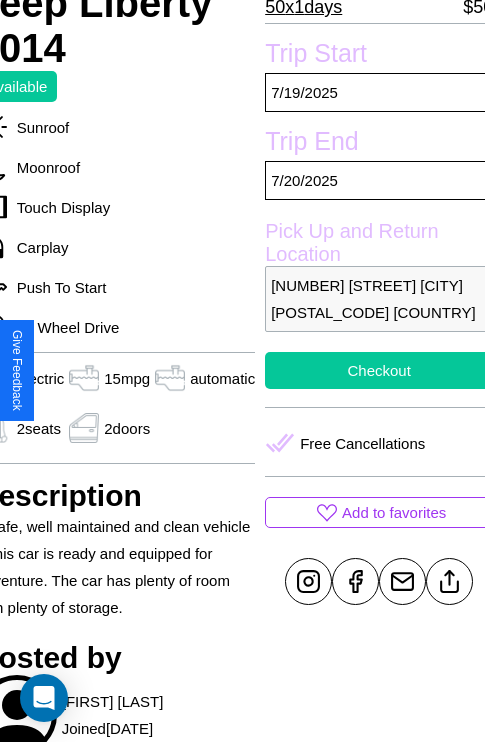 click on "Checkout" at bounding box center [379, 370] 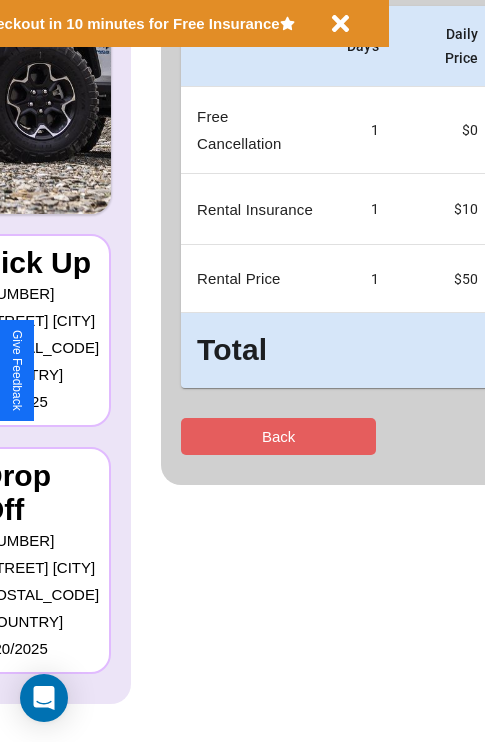 scroll, scrollTop: 0, scrollLeft: 0, axis: both 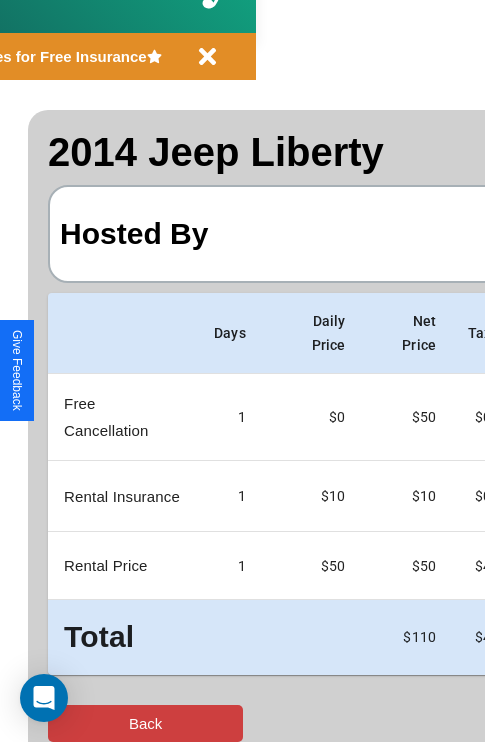 click on "Back" at bounding box center (145, 723) 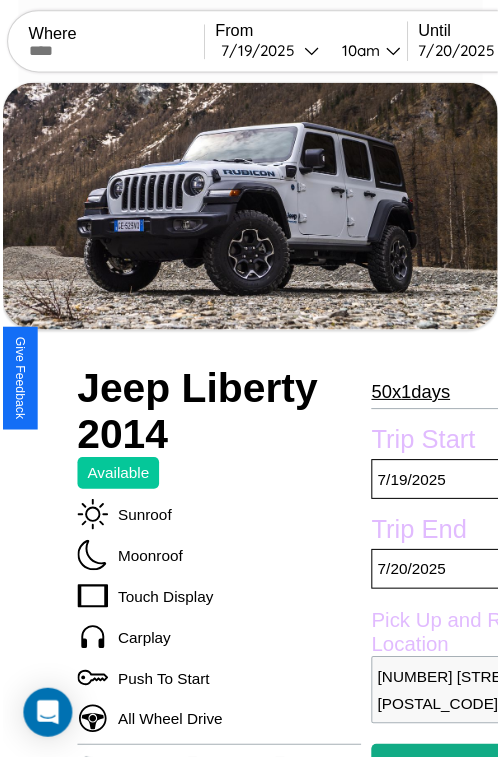 scroll, scrollTop: 519, scrollLeft: 96, axis: both 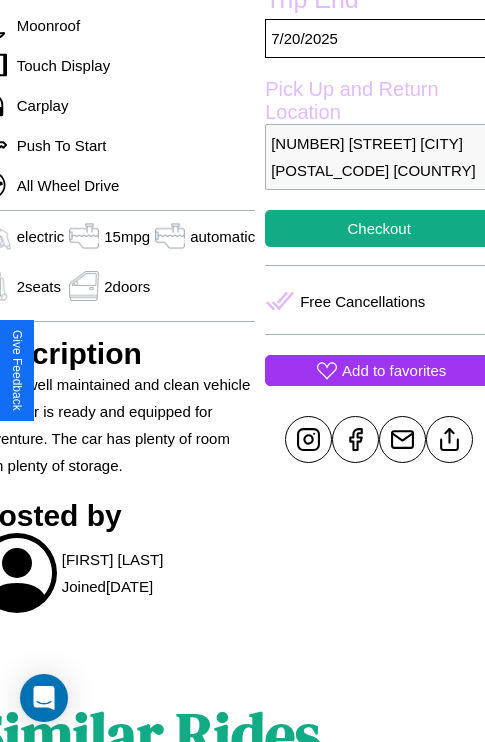 click on "Add to favorites" at bounding box center (394, 370) 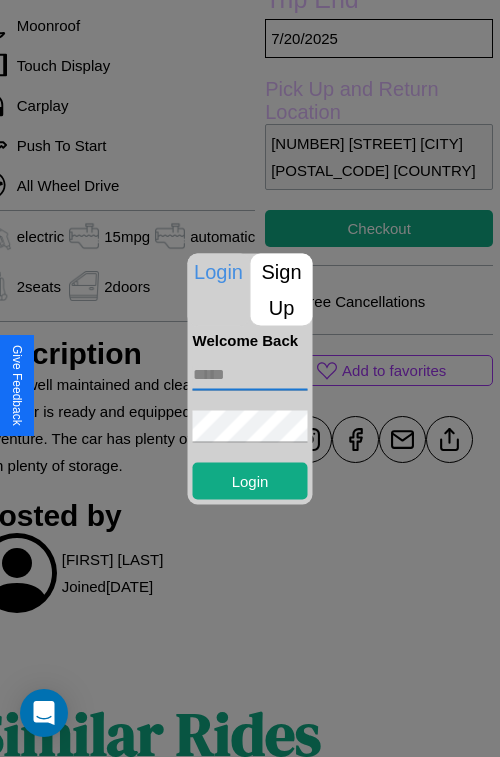 click at bounding box center (250, 374) 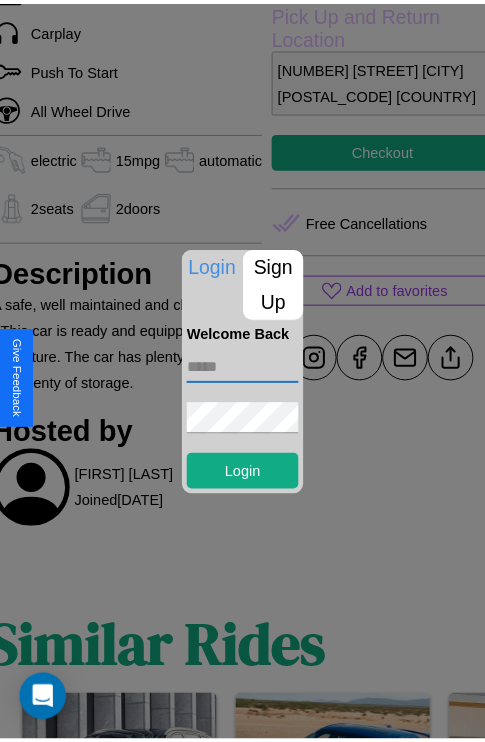 scroll, scrollTop: 851, scrollLeft: 30, axis: both 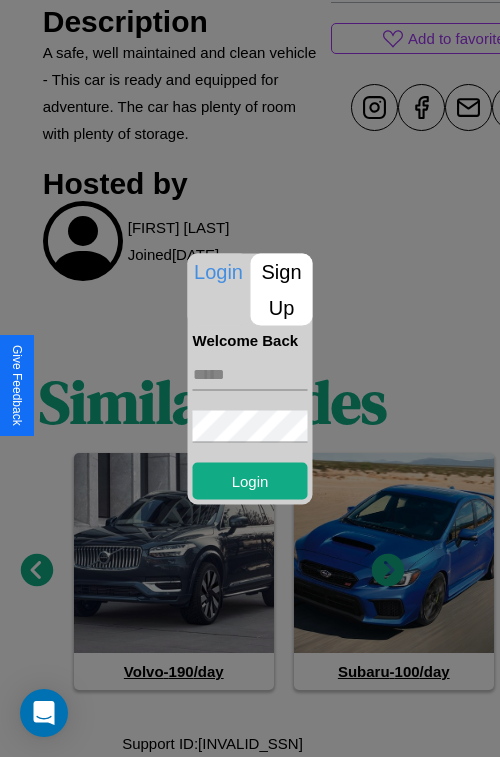 click at bounding box center (250, 378) 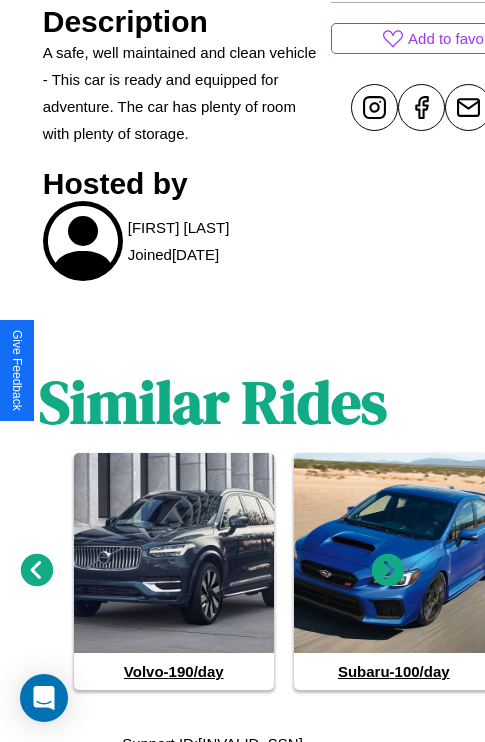click 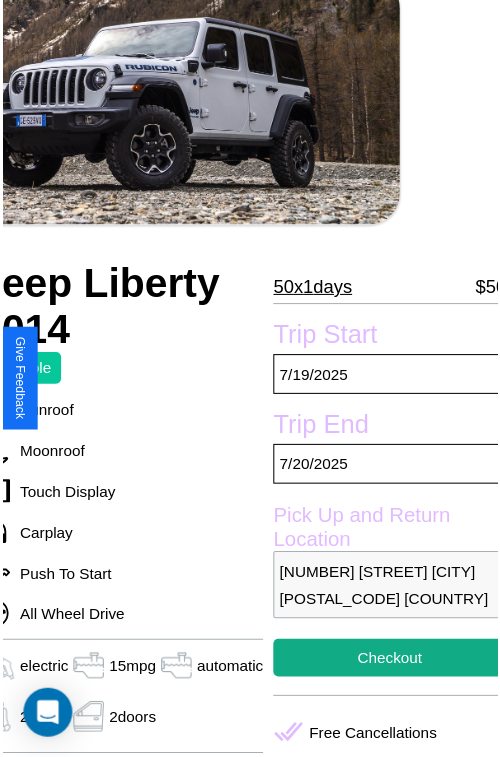 scroll, scrollTop: 99, scrollLeft: 96, axis: both 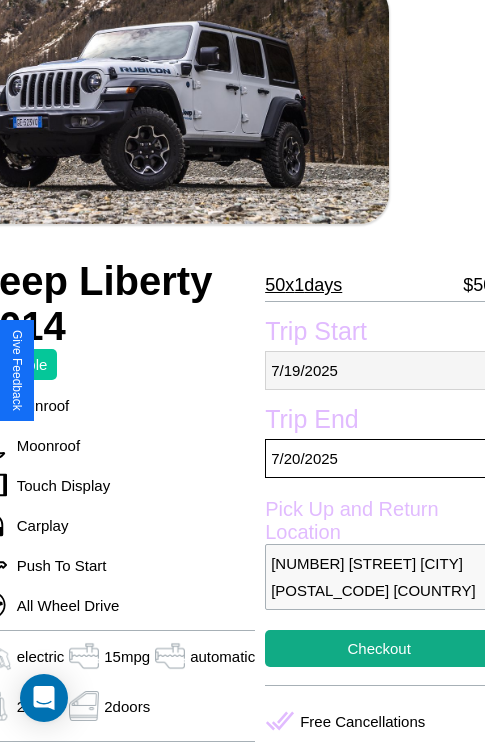 click on "7 / 19 / 2025" at bounding box center [379, 370] 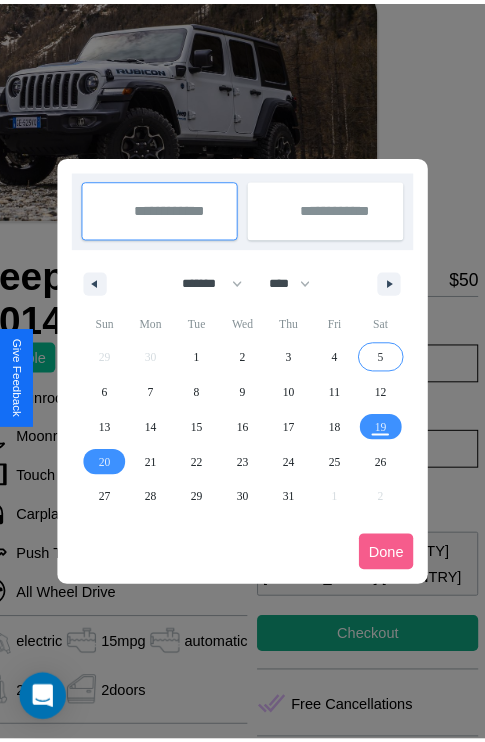 scroll, scrollTop: 0, scrollLeft: 96, axis: horizontal 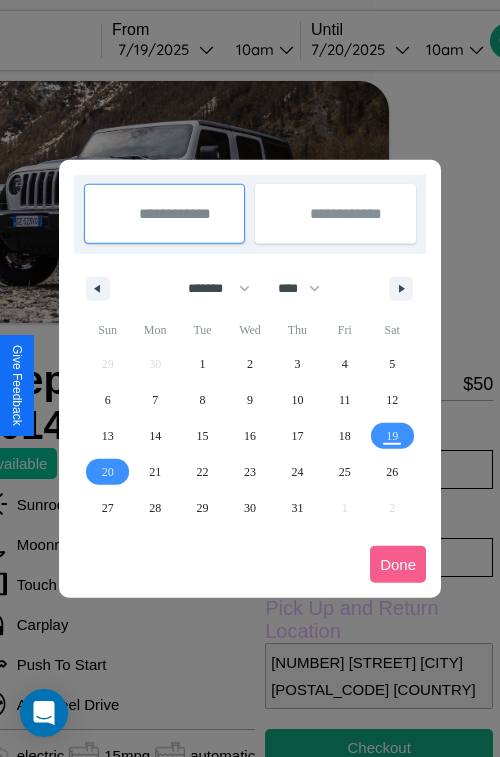 click at bounding box center (250, 378) 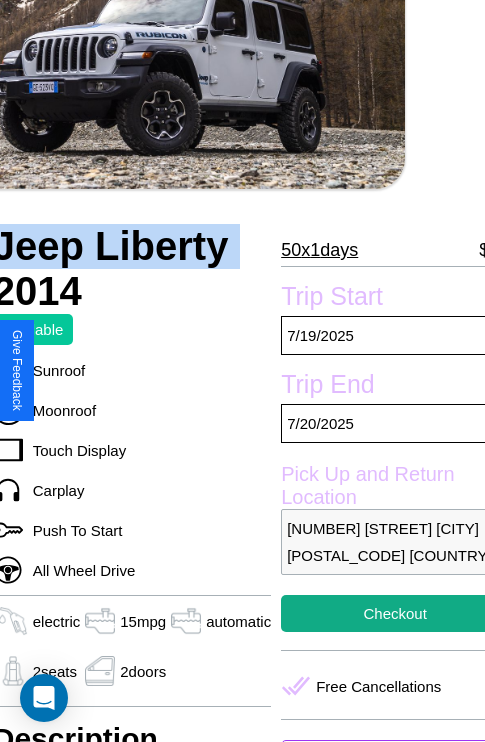 scroll, scrollTop: 377, scrollLeft: 96, axis: both 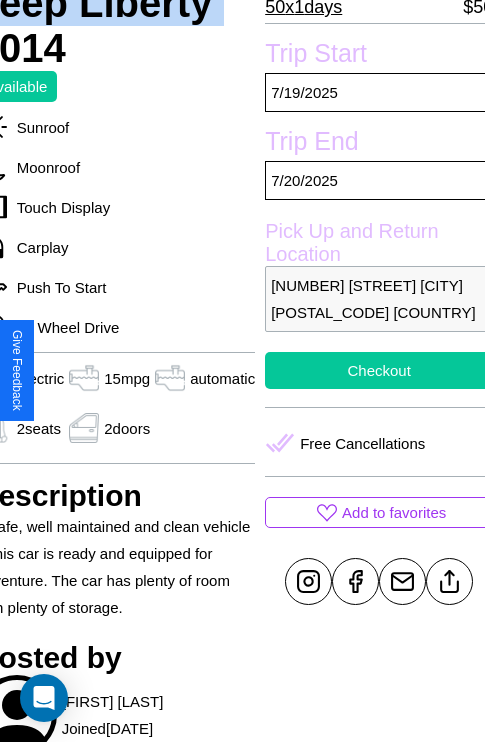 click on "Checkout" at bounding box center [379, 370] 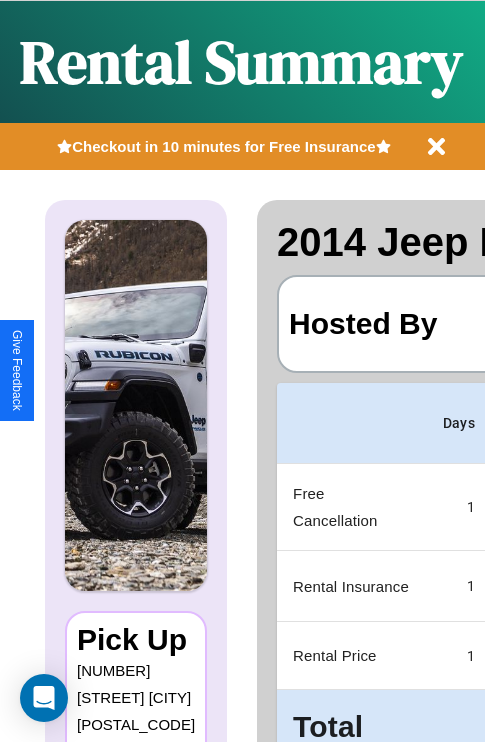 scroll, scrollTop: 90, scrollLeft: 384, axis: both 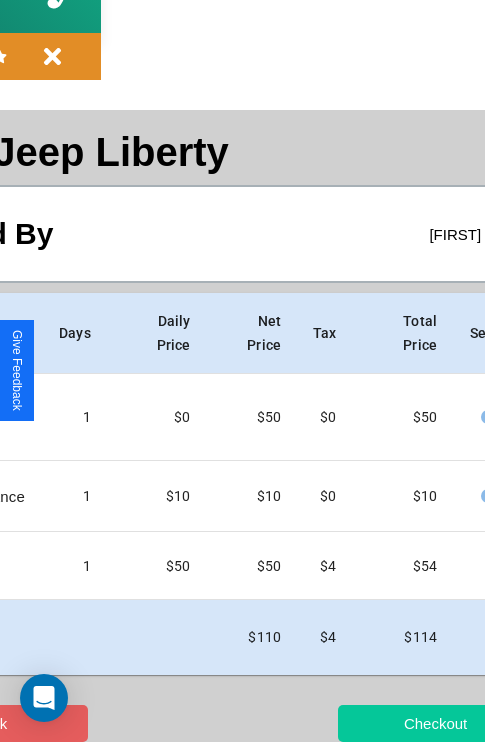click on "Checkout" at bounding box center (435, 723) 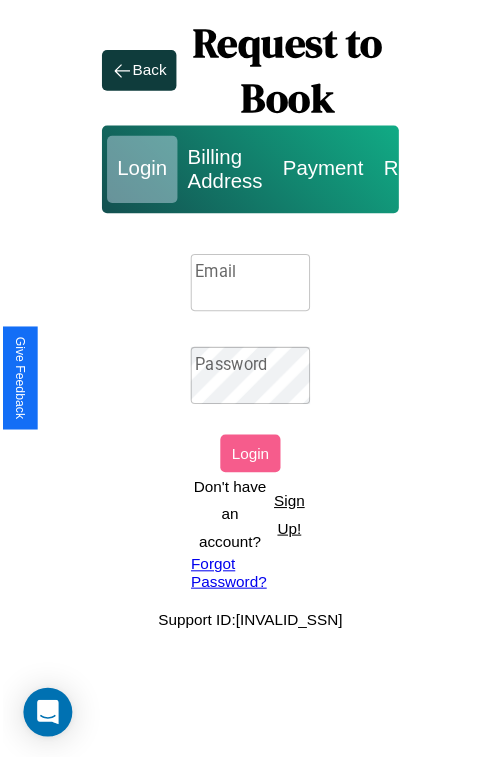 scroll, scrollTop: 0, scrollLeft: 0, axis: both 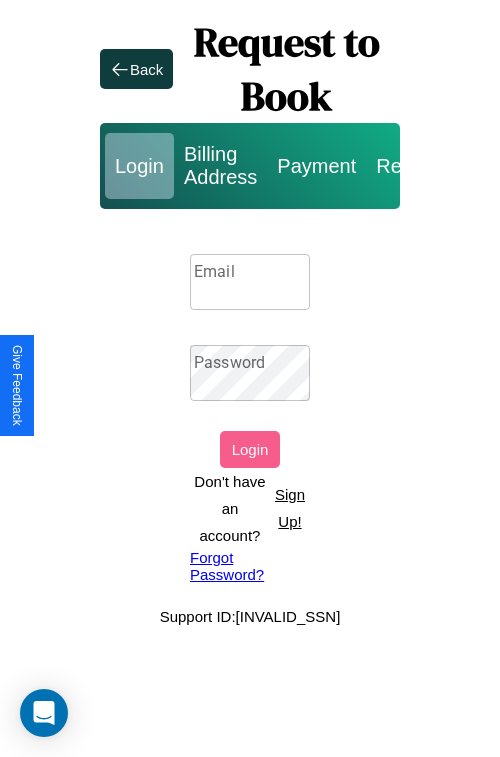 click on "Sign Up!" at bounding box center (290, 508) 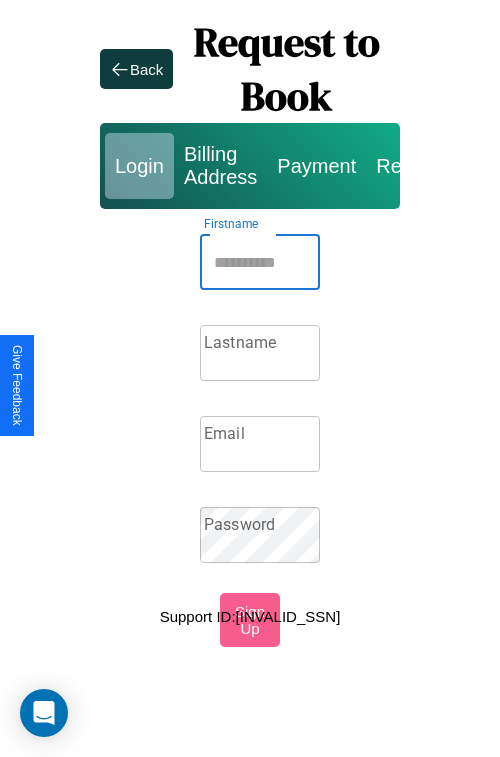 click on "Firstname" at bounding box center (260, 262) 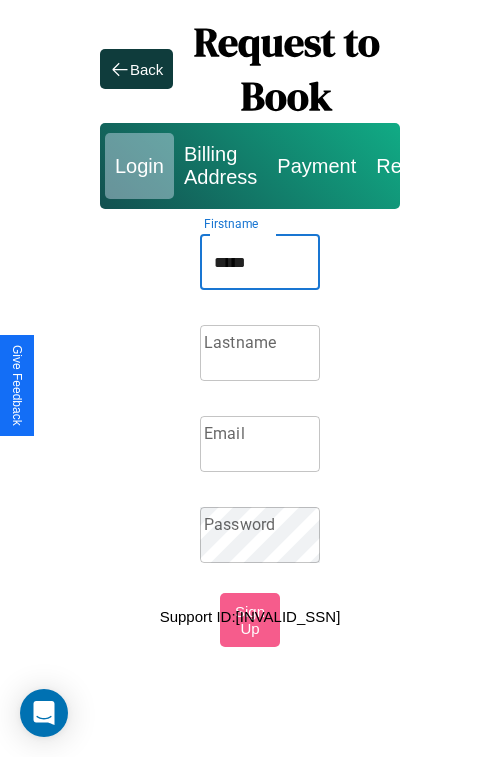 type on "*****" 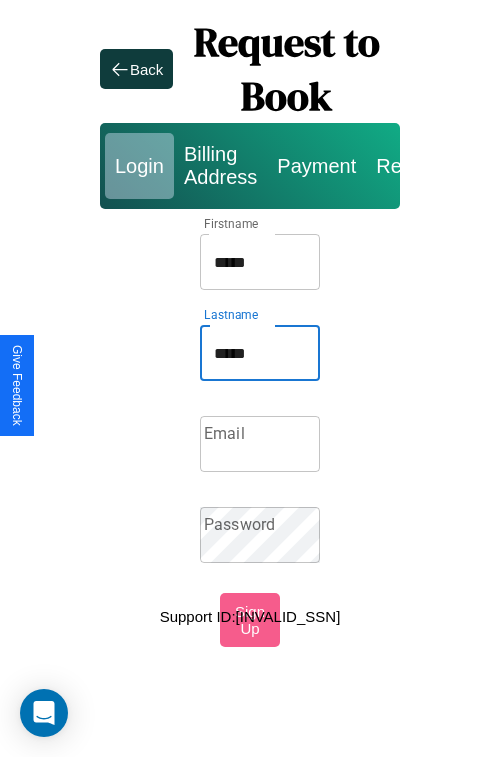 type on "*****" 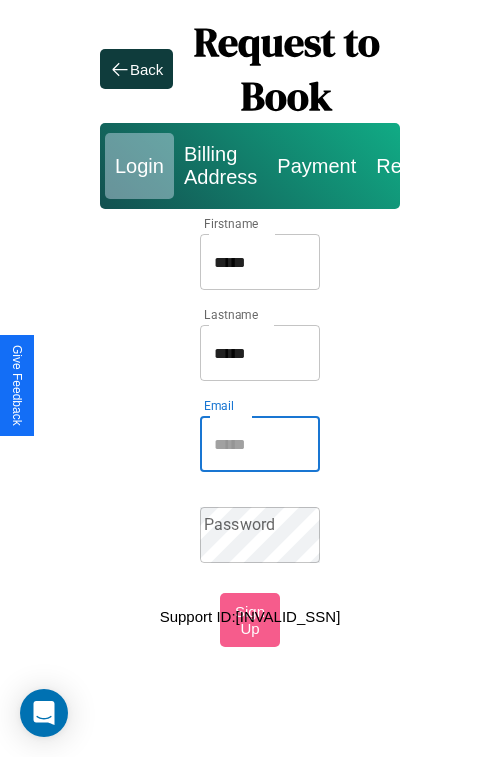 click on "Email" at bounding box center (260, 444) 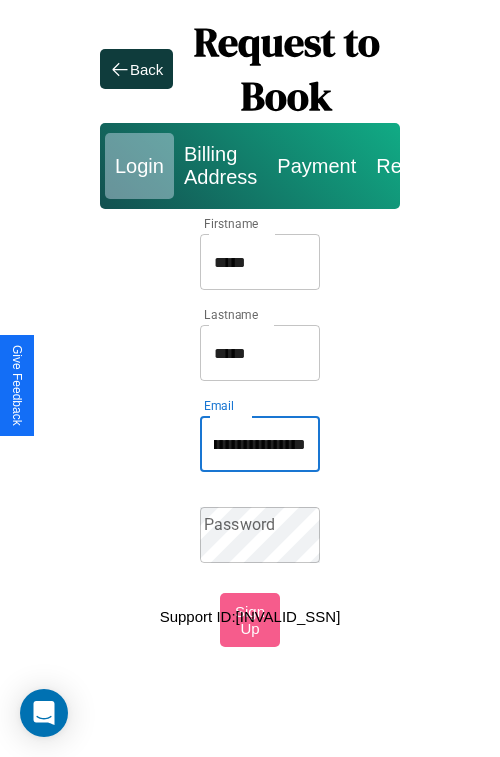 scroll, scrollTop: 0, scrollLeft: 61, axis: horizontal 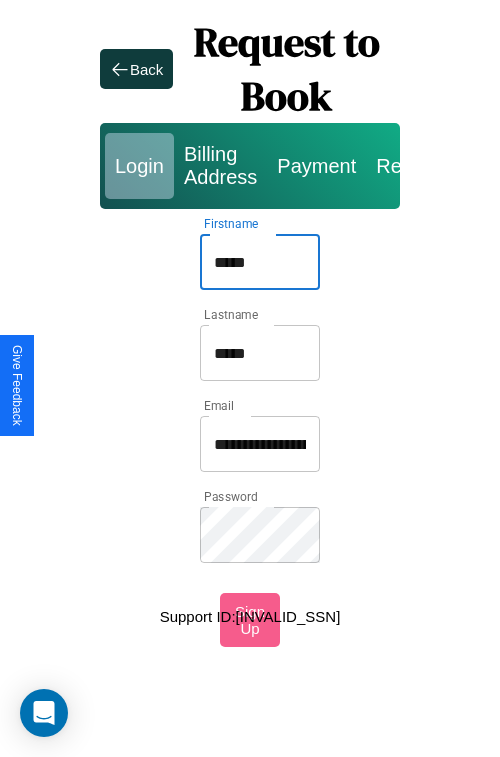 click on "*****" at bounding box center (260, 262) 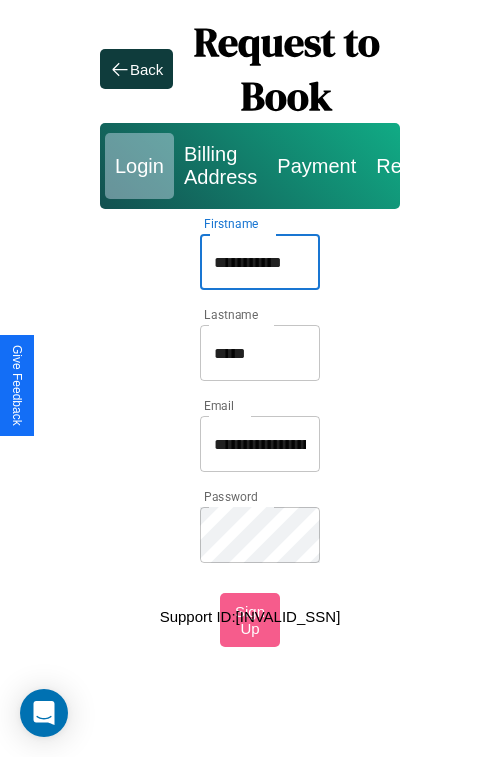 type on "**********" 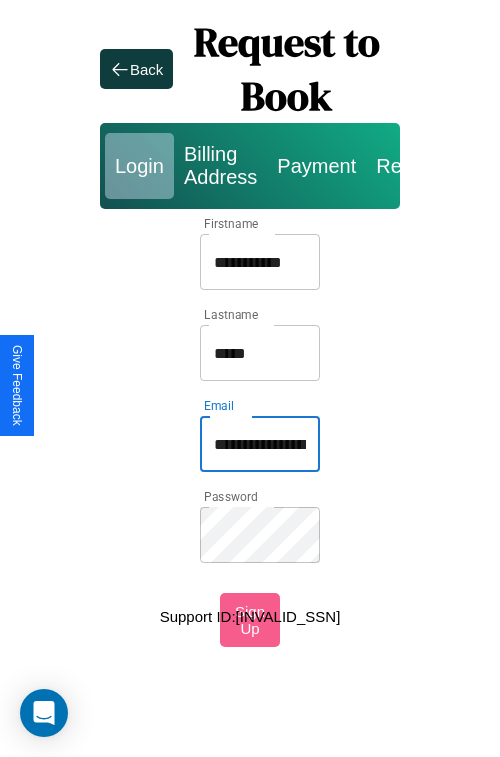 type on "**********" 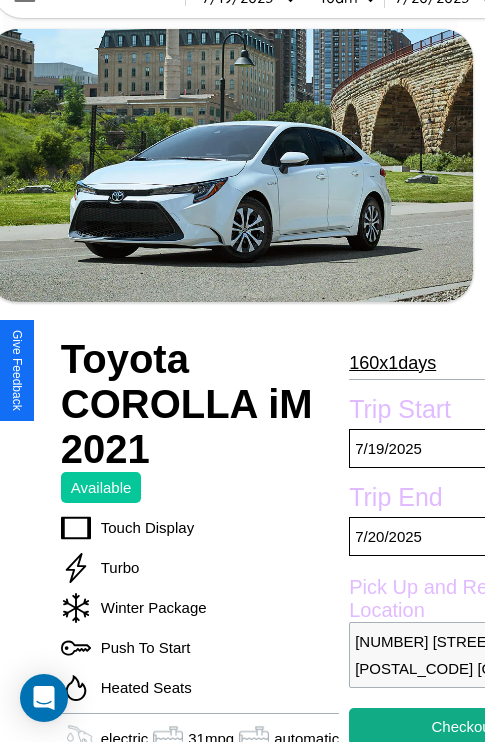 scroll, scrollTop: 408, scrollLeft: 96, axis: both 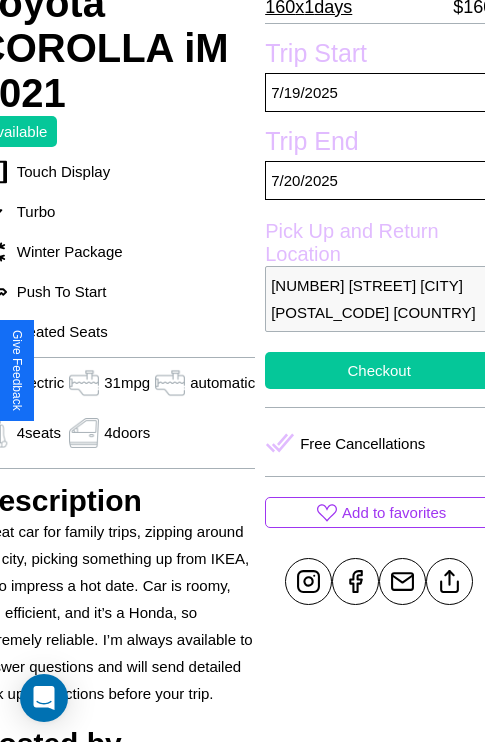 click on "Checkout" at bounding box center (379, 370) 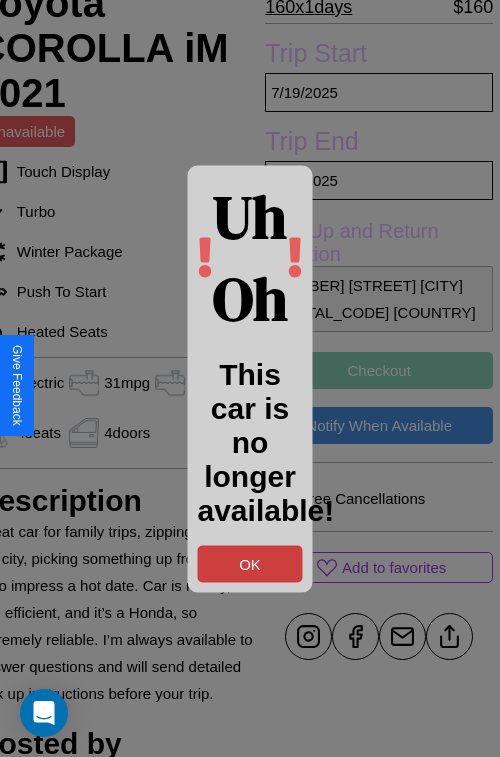 click on "OK" at bounding box center (250, 563) 